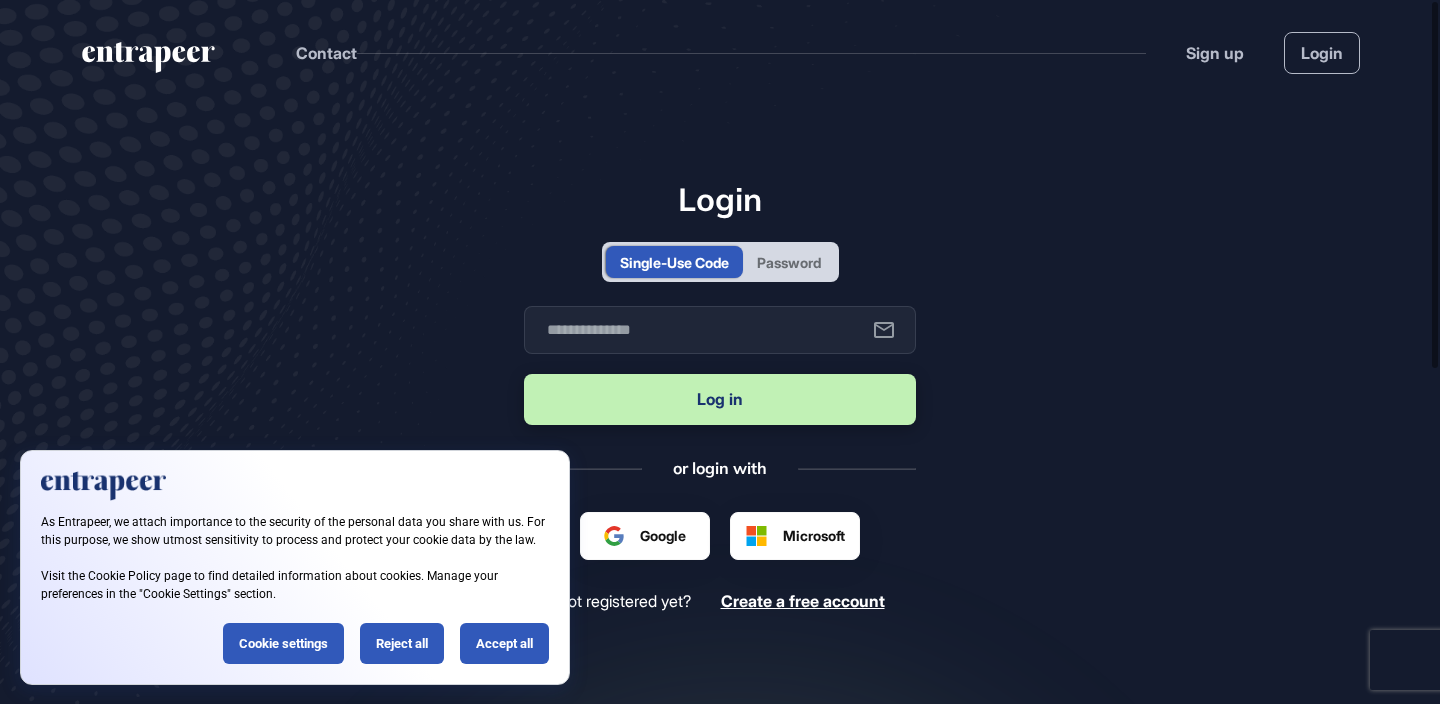 scroll, scrollTop: 0, scrollLeft: 0, axis: both 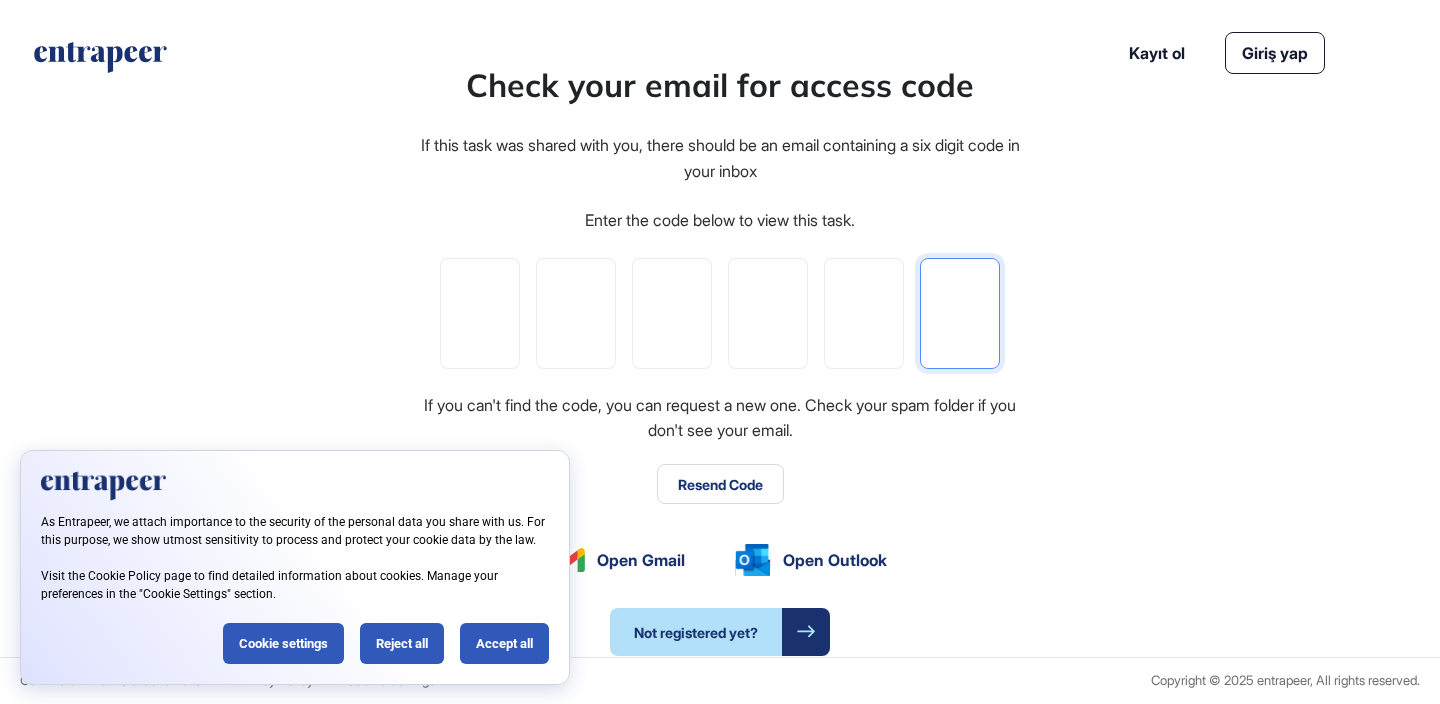 paste on "*" 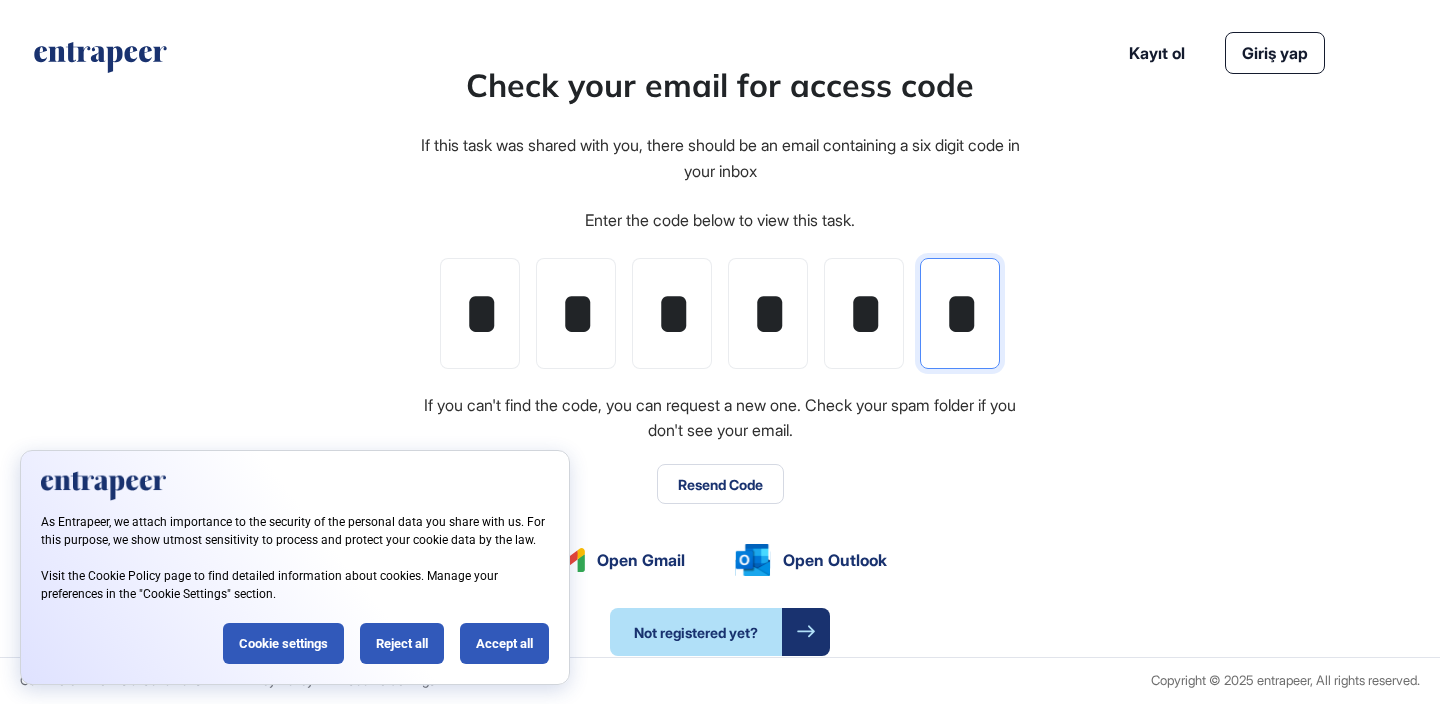 scroll, scrollTop: 0, scrollLeft: 4, axis: horizontal 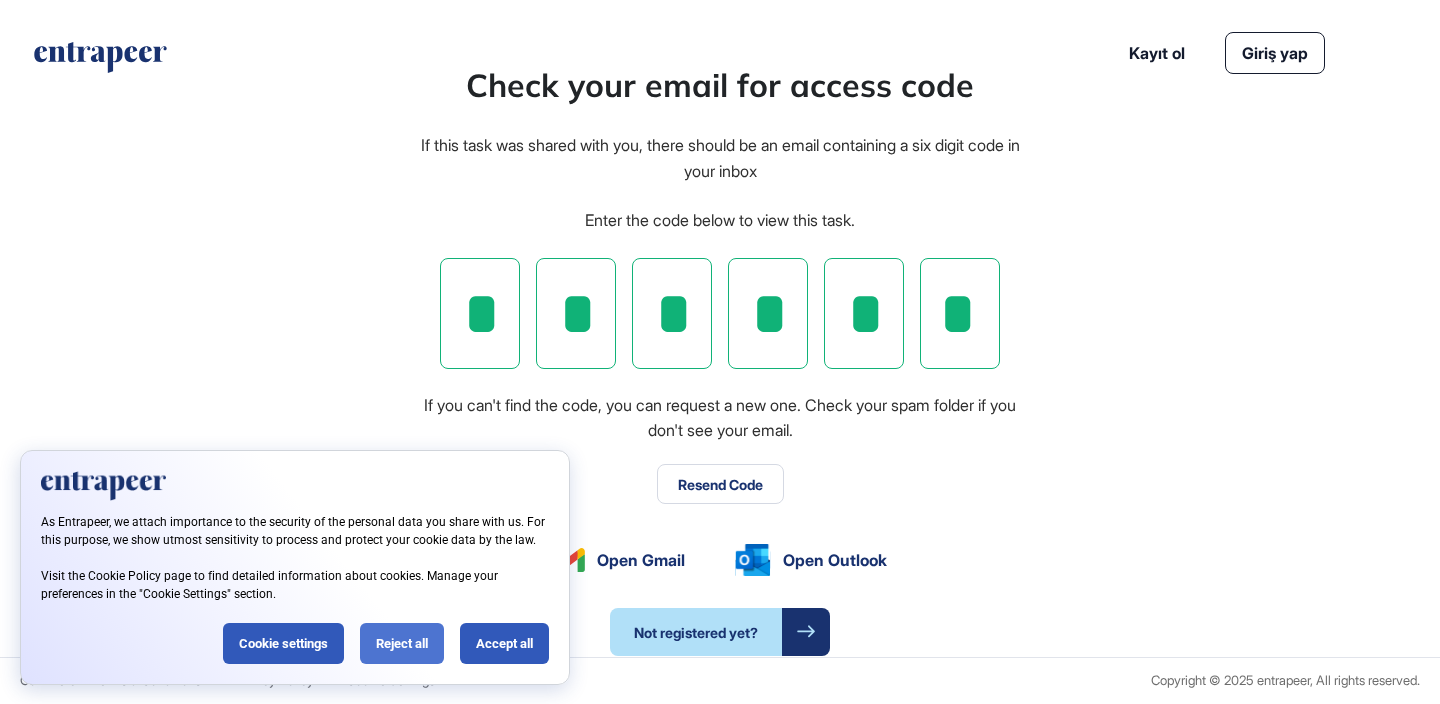 click on "Reject all" 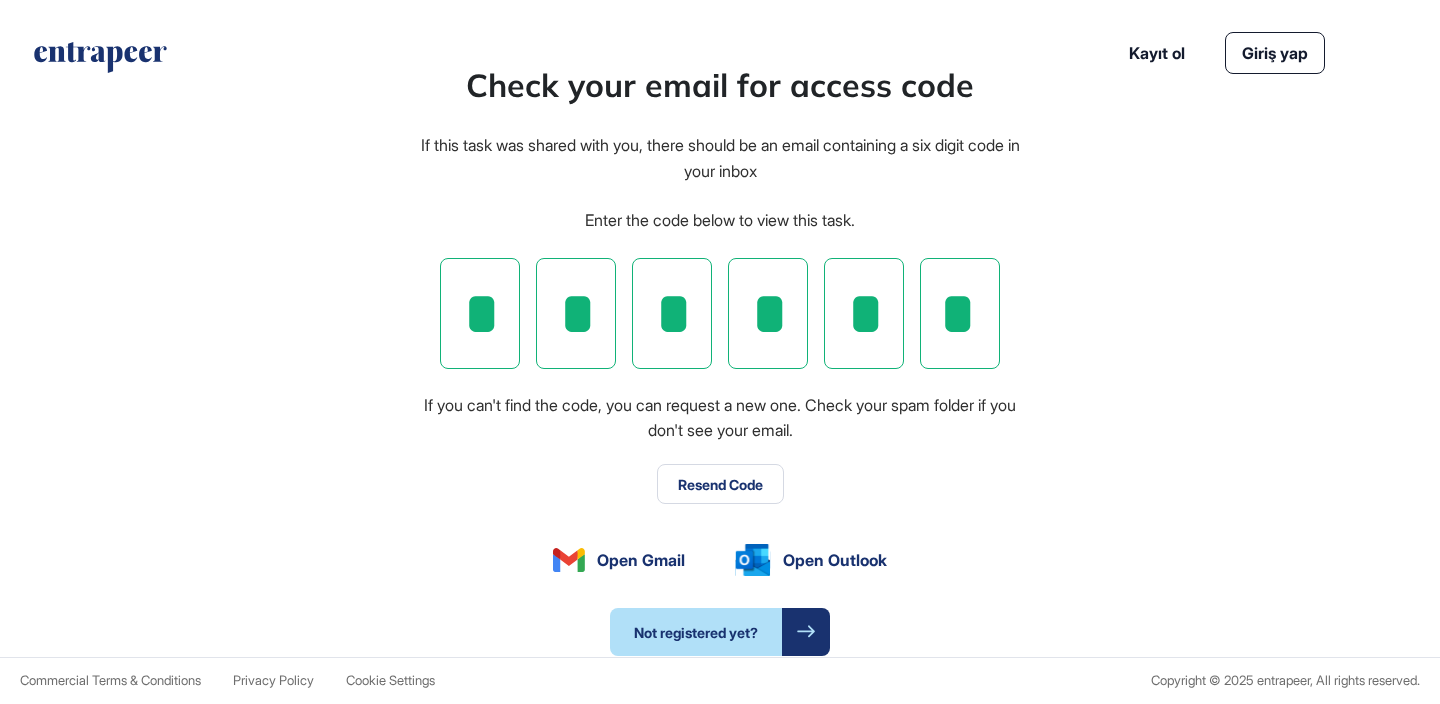 scroll, scrollTop: 0, scrollLeft: 0, axis: both 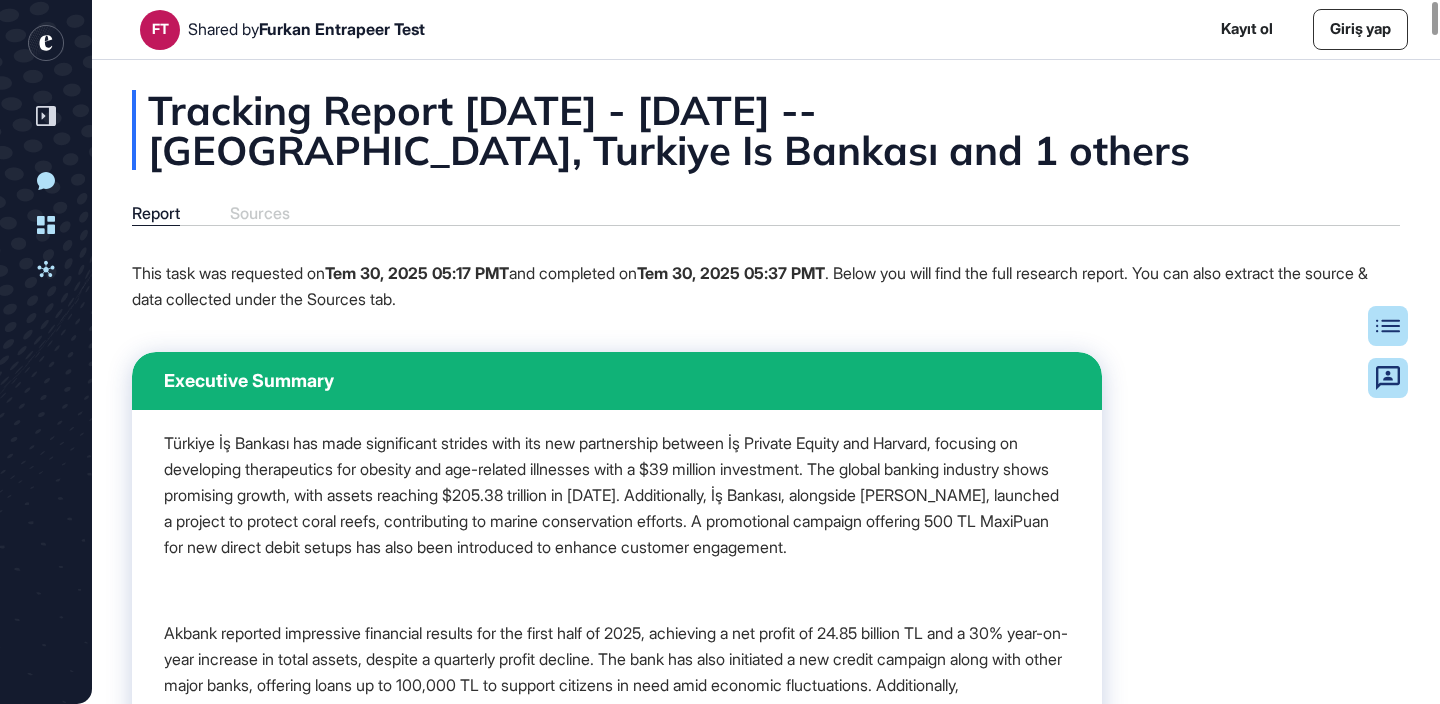 click on "Giriş yap" at bounding box center [1360, 29] 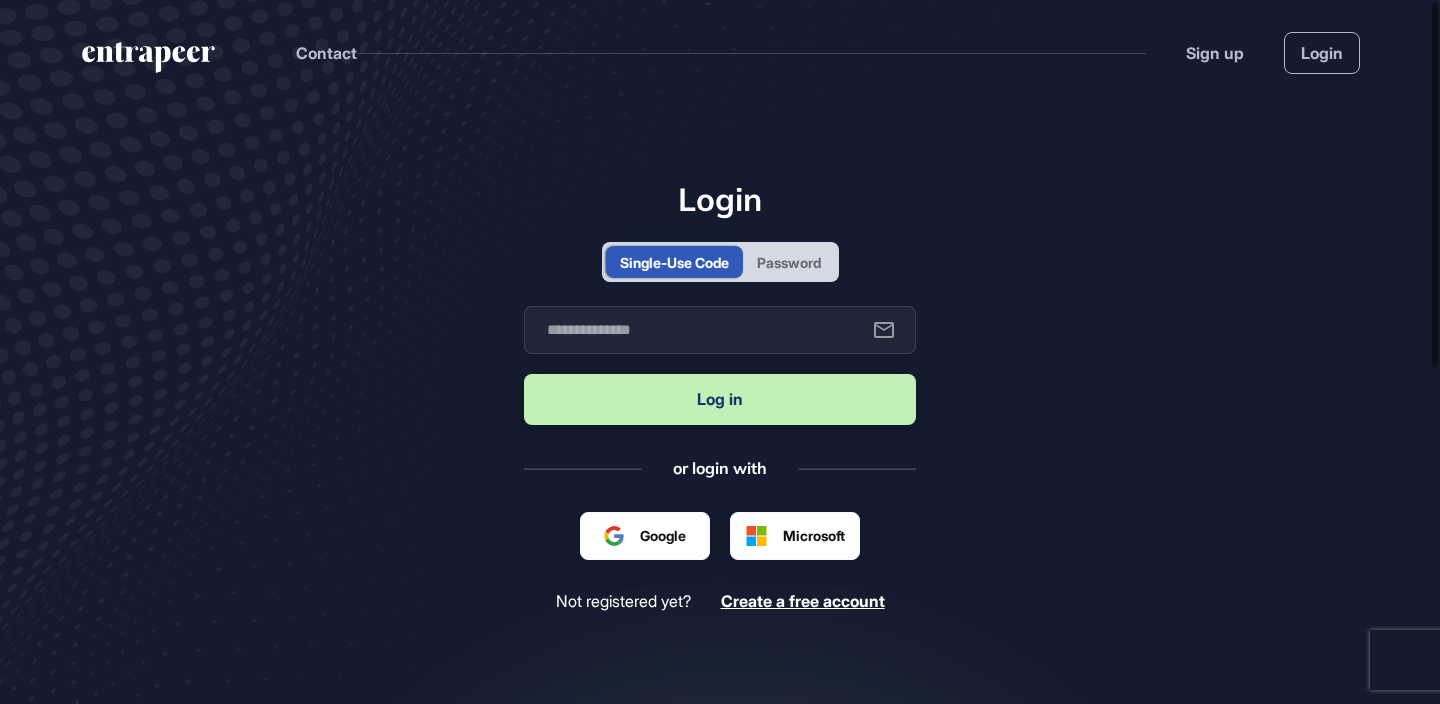 scroll, scrollTop: 704, scrollLeft: 1440, axis: both 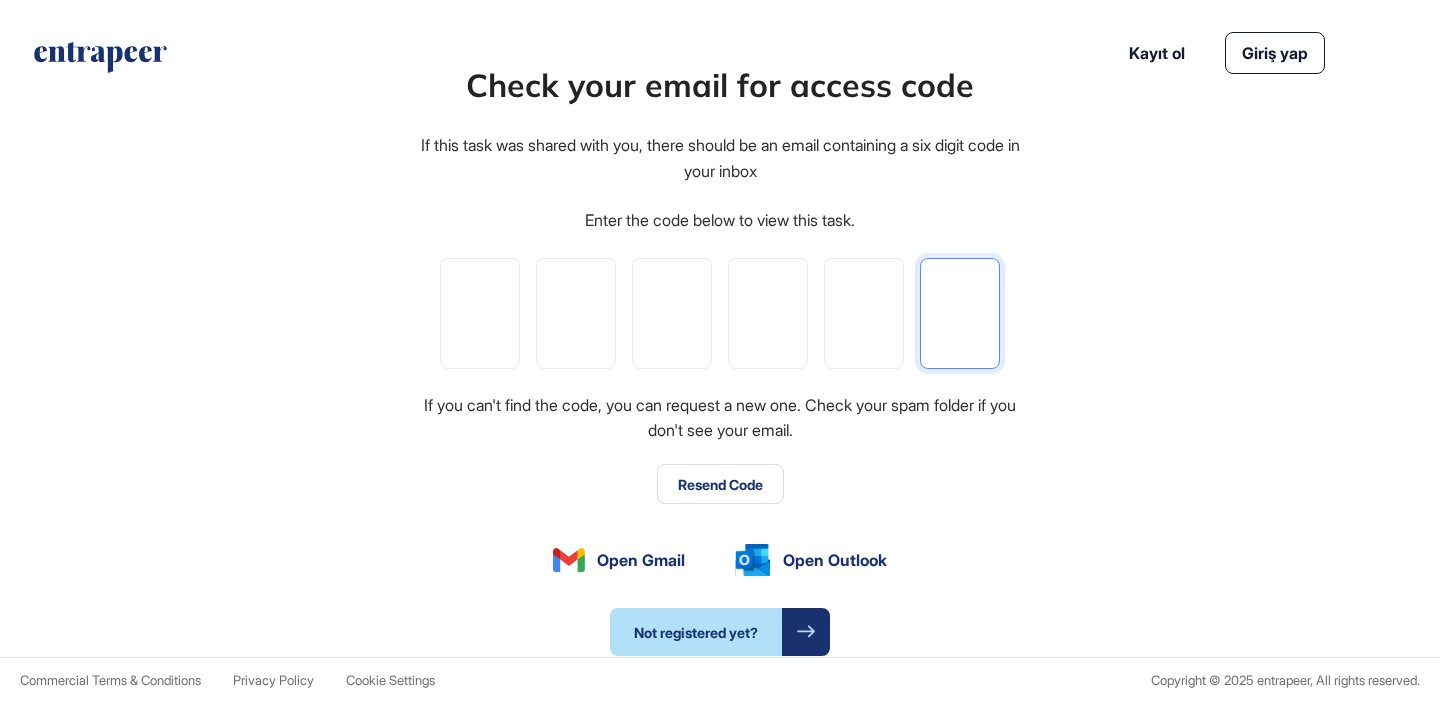 paste on "*" 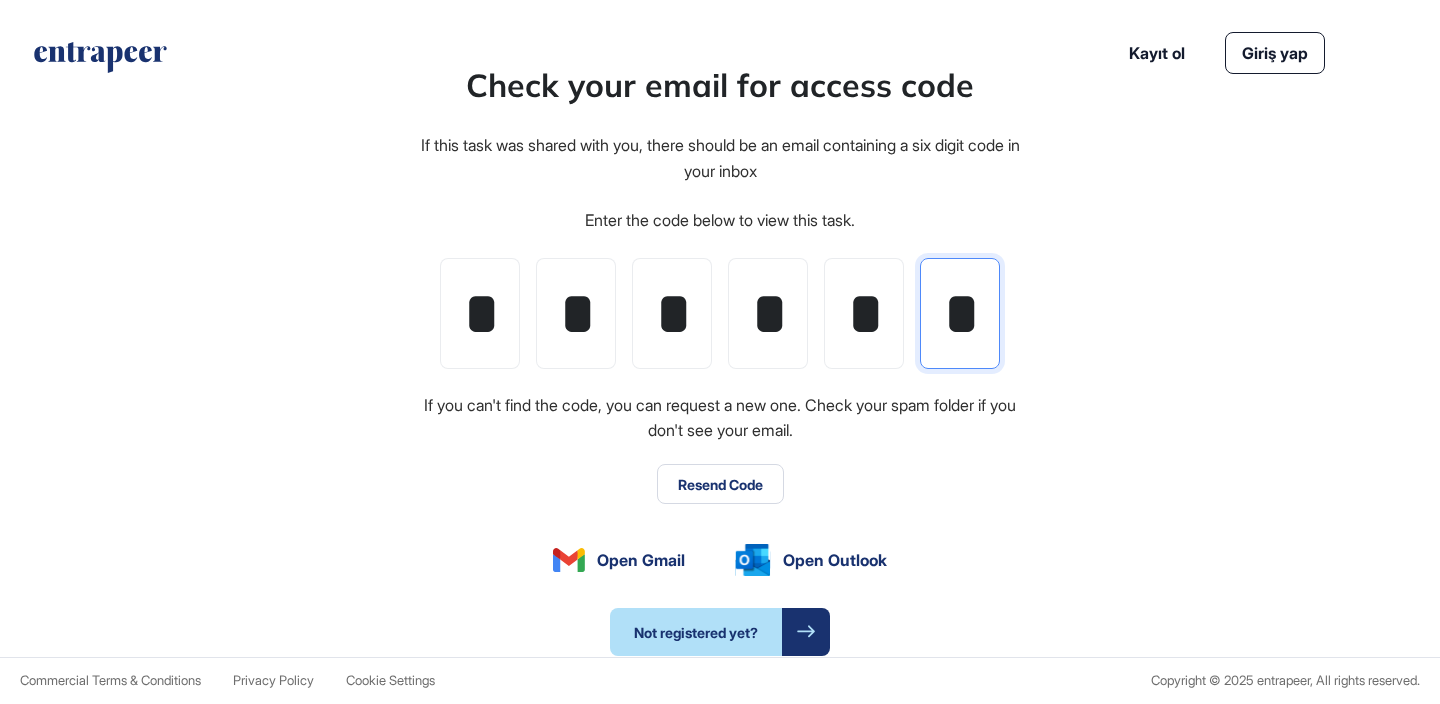 scroll, scrollTop: 0, scrollLeft: 4, axis: horizontal 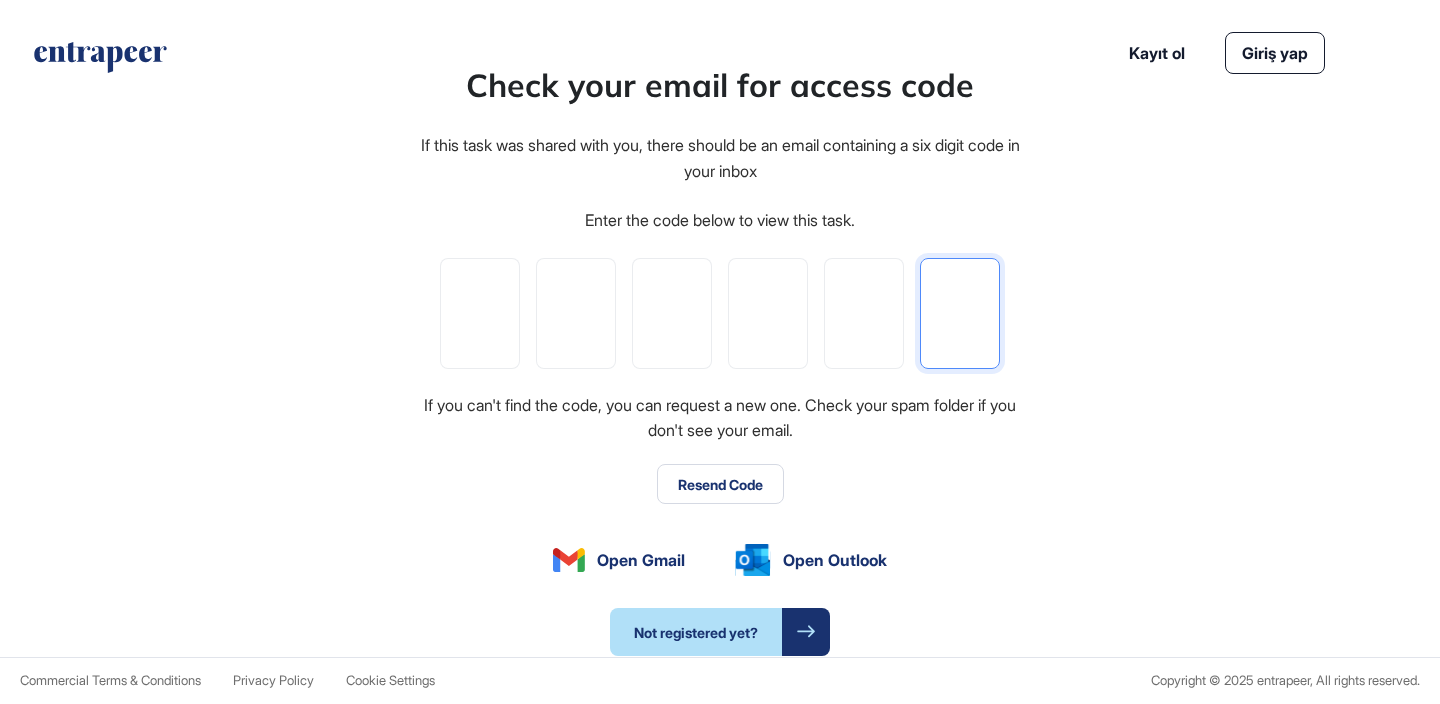 paste on "*" 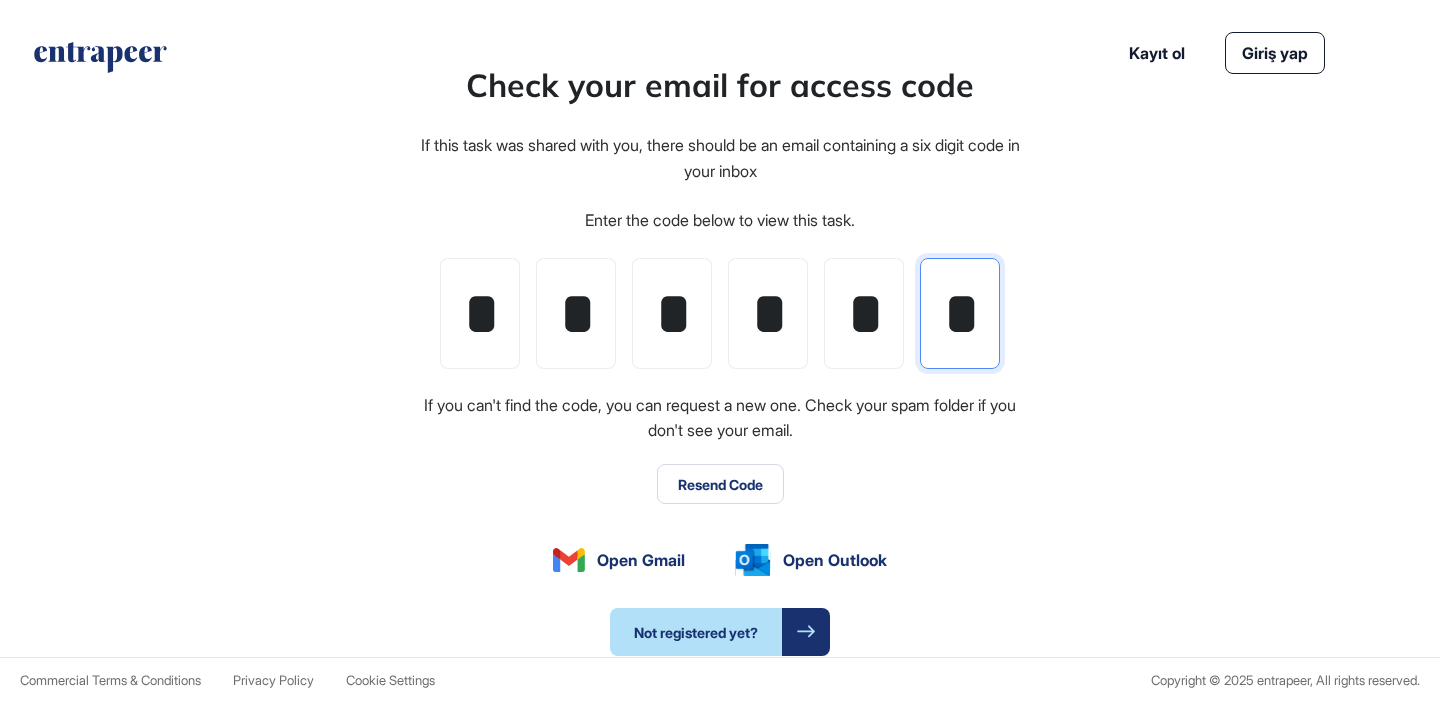 scroll, scrollTop: 704, scrollLeft: 1440, axis: both 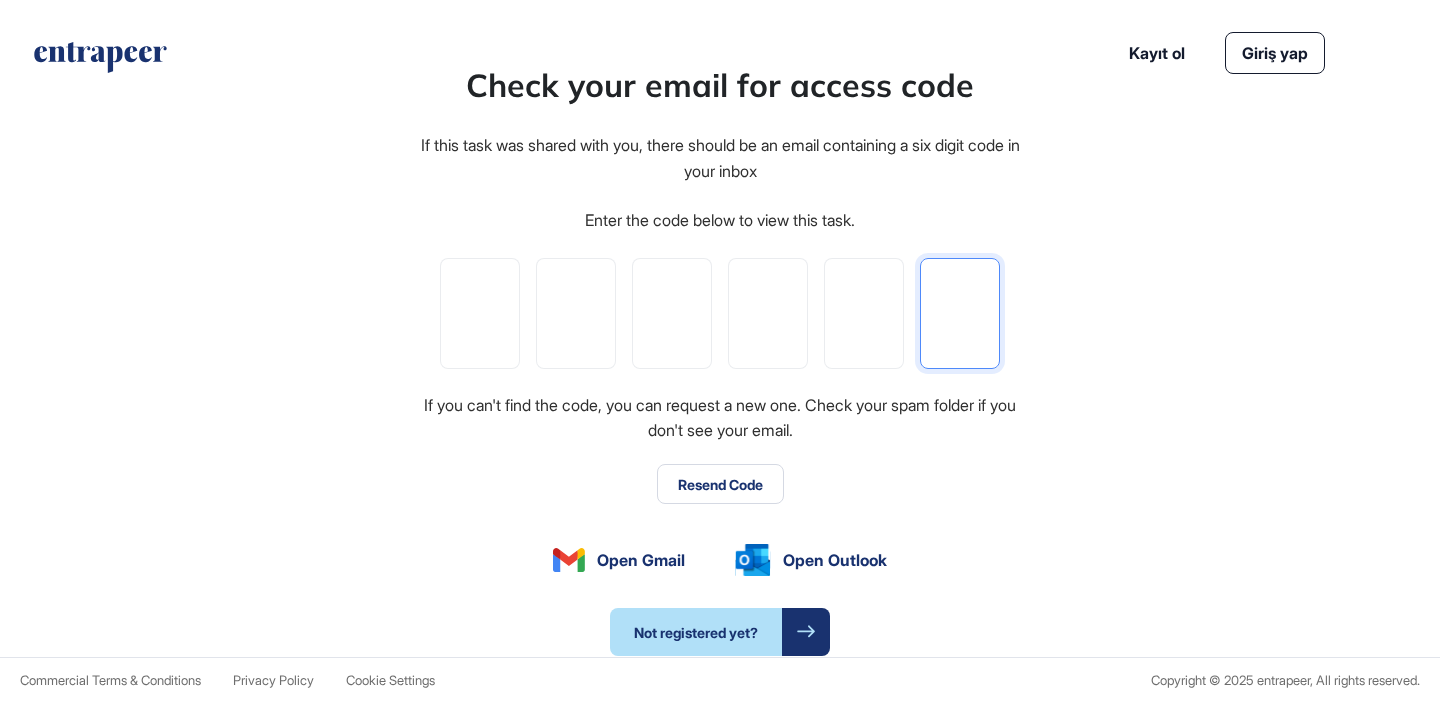 paste on "*" 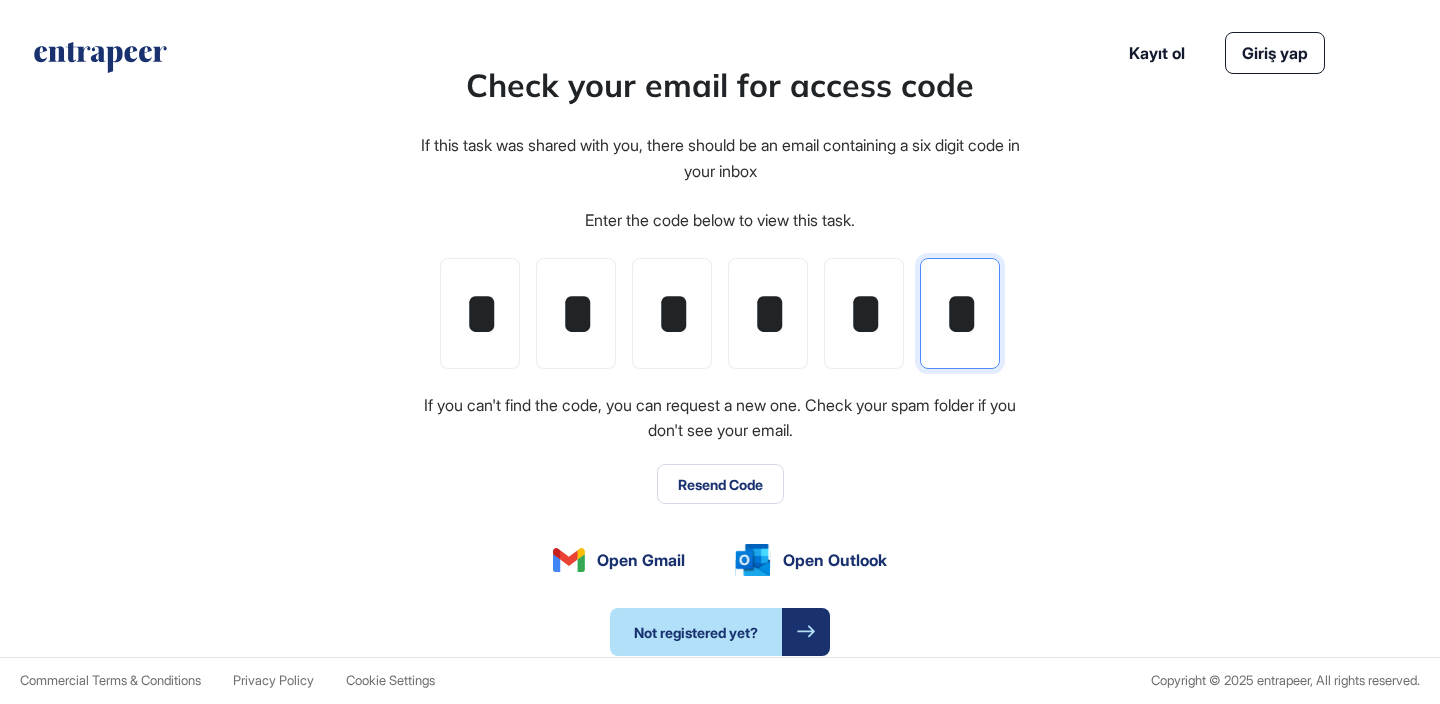 scroll, scrollTop: 704, scrollLeft: 1440, axis: both 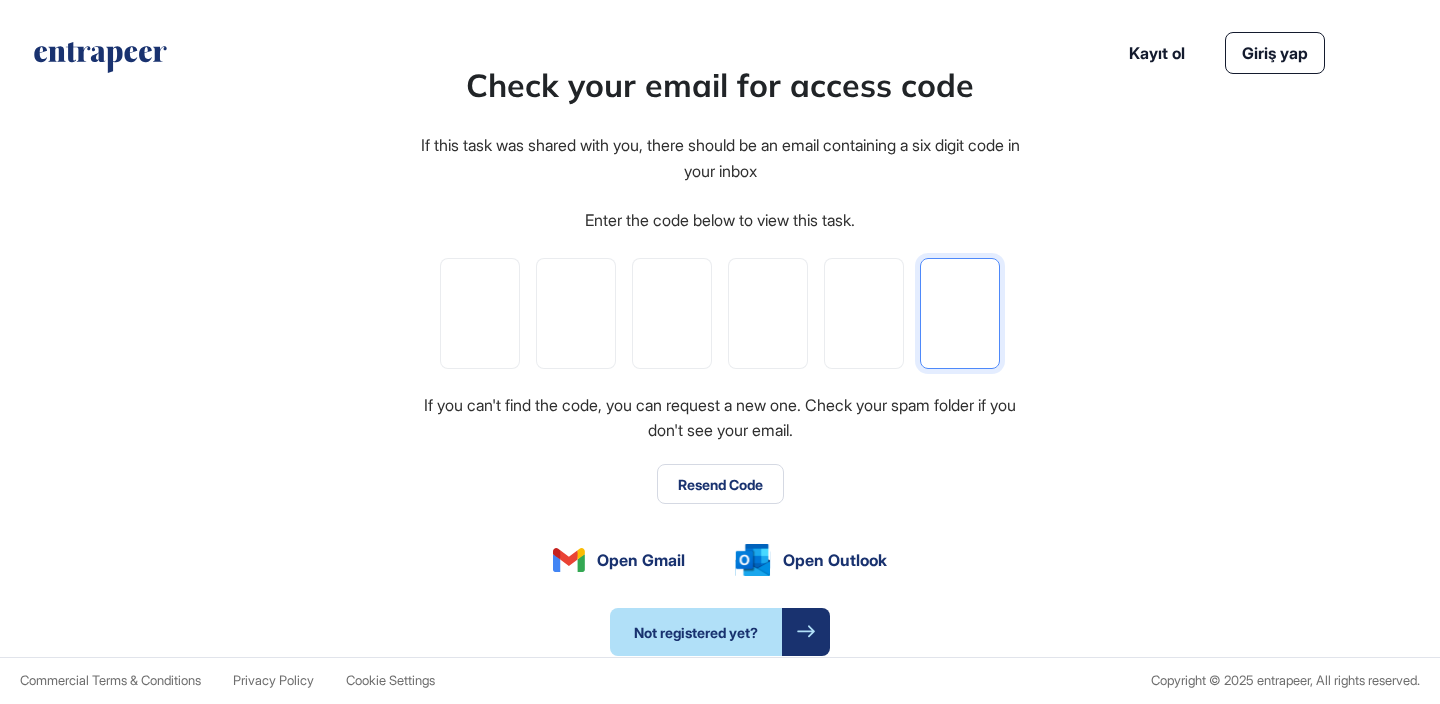 paste on "*" 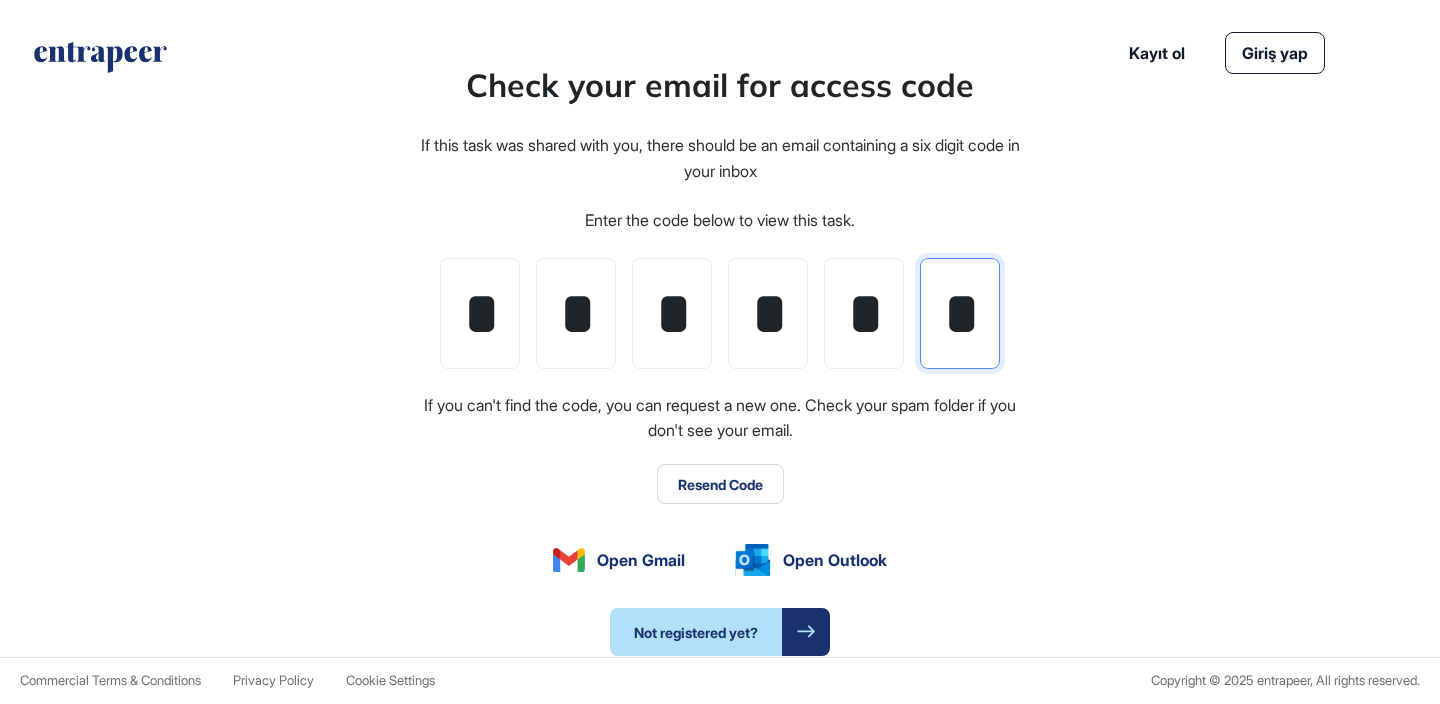 scroll, scrollTop: 0, scrollLeft: 4, axis: horizontal 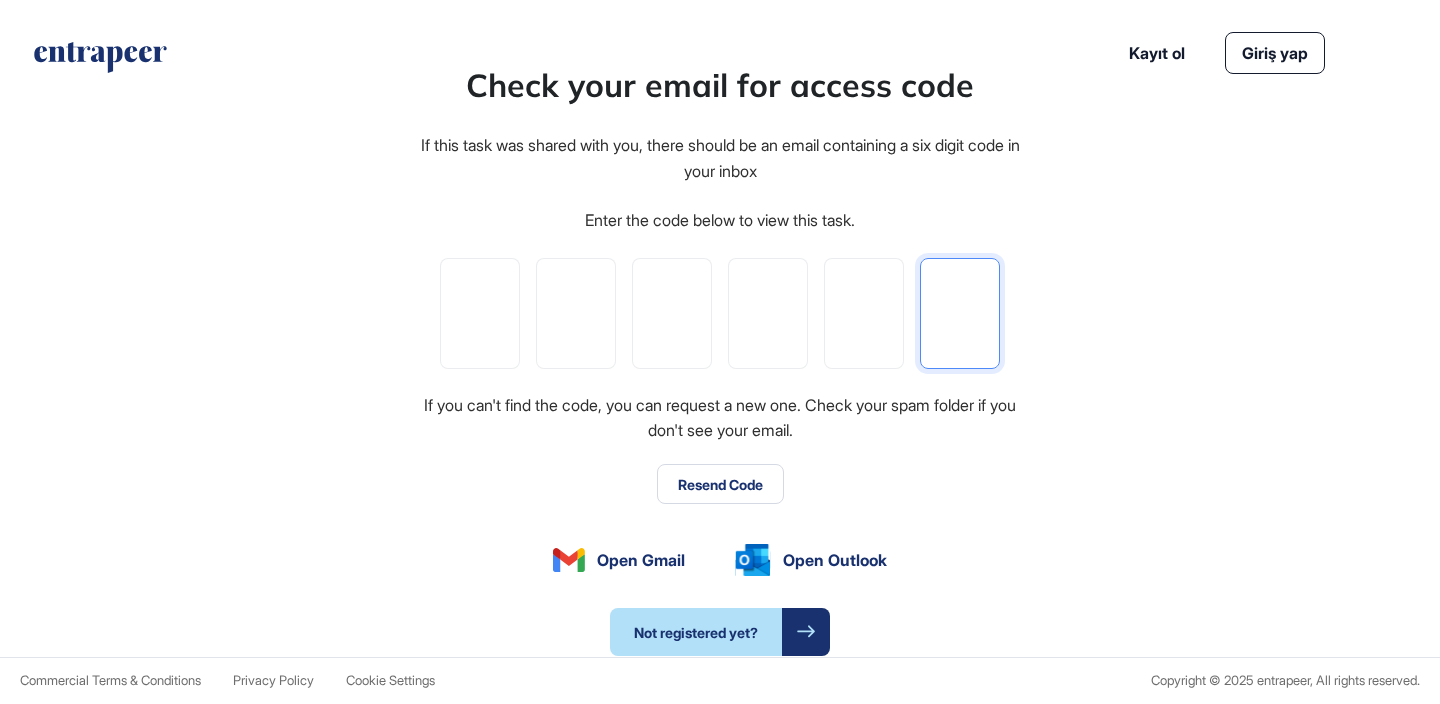 paste on "*" 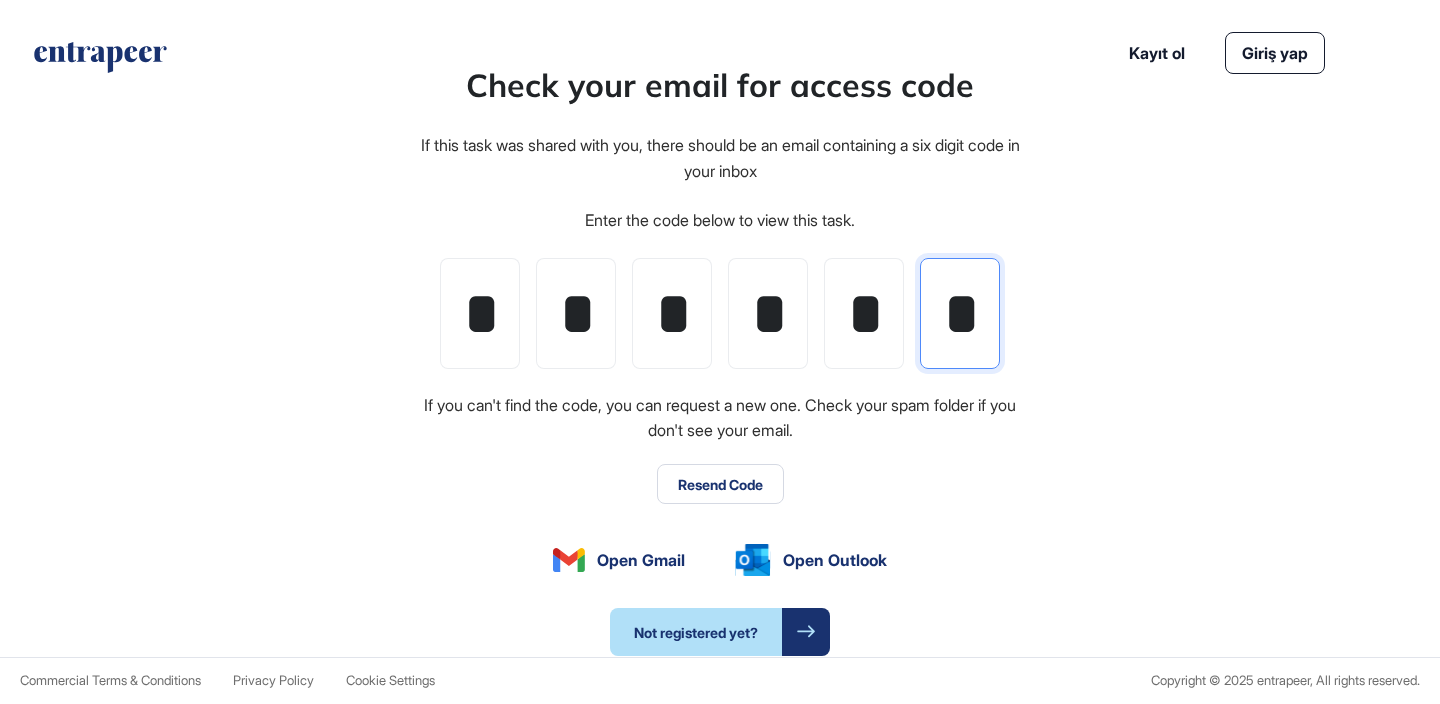 scroll, scrollTop: 0, scrollLeft: 4, axis: horizontal 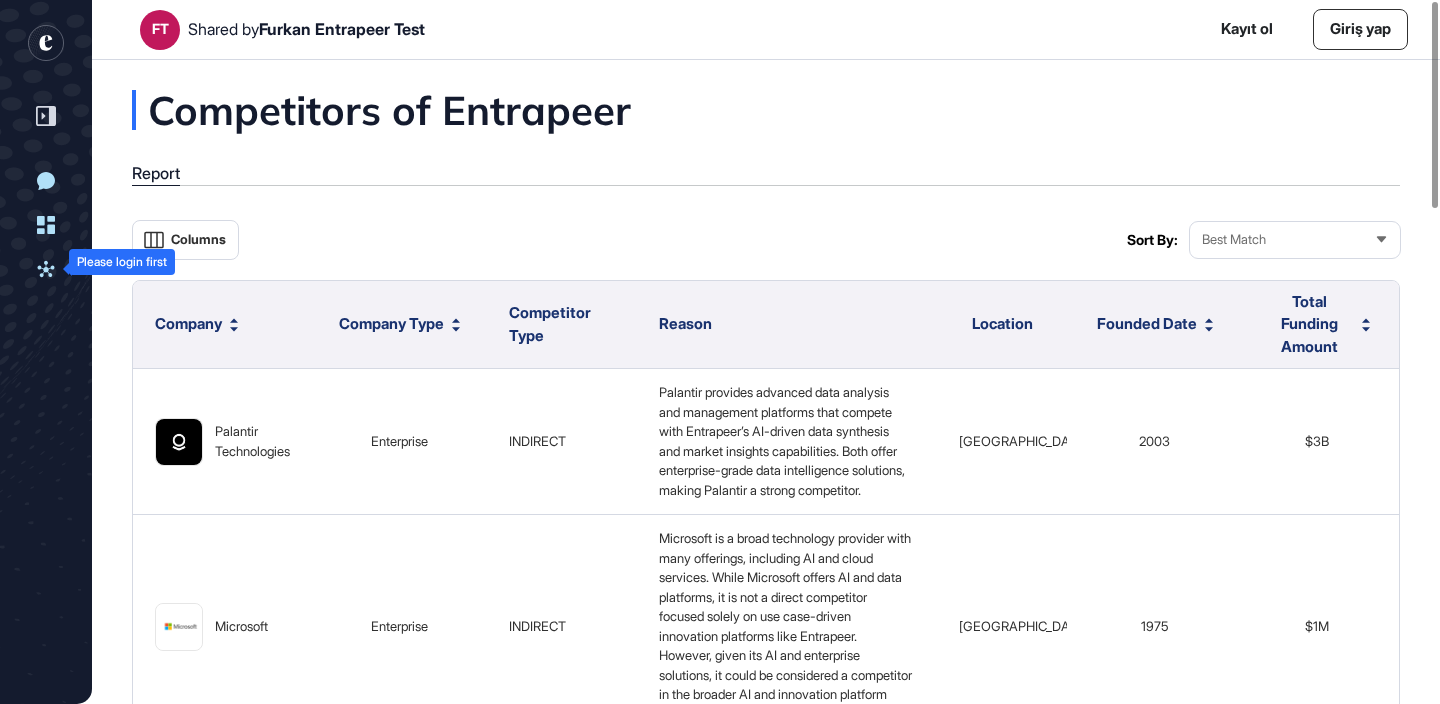 click 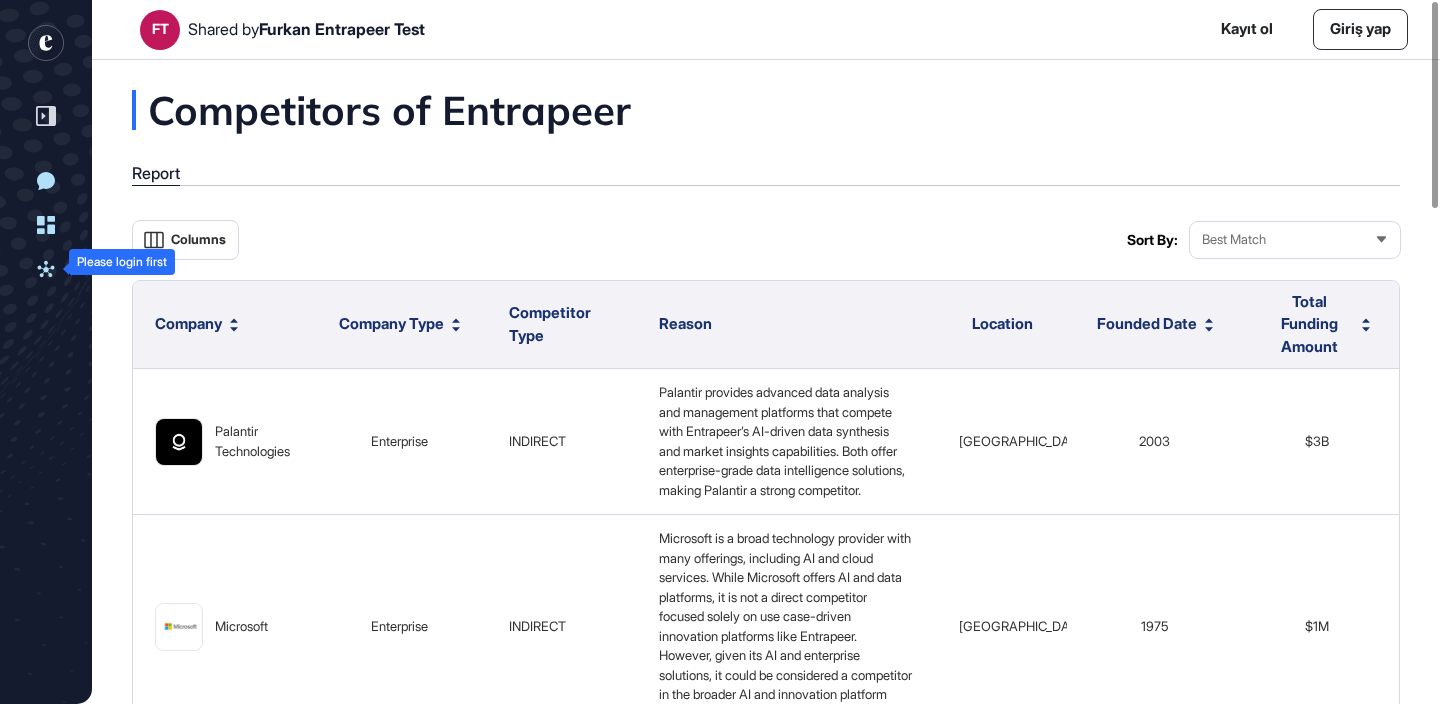 click 